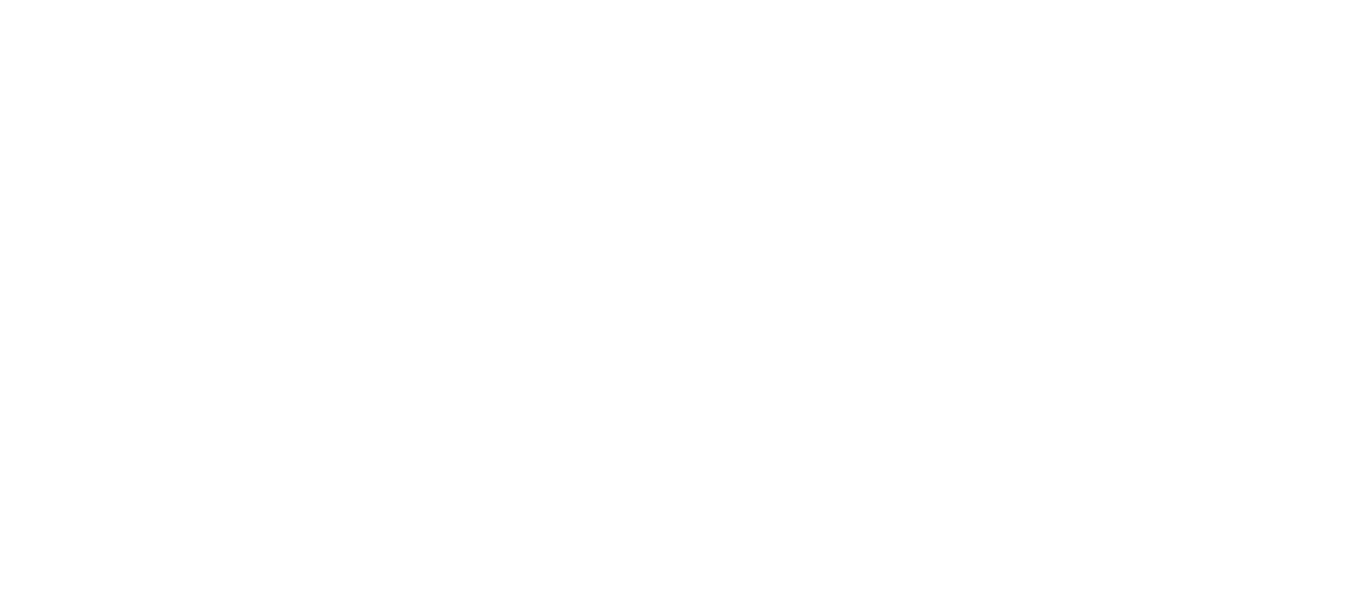 scroll, scrollTop: 0, scrollLeft: 0, axis: both 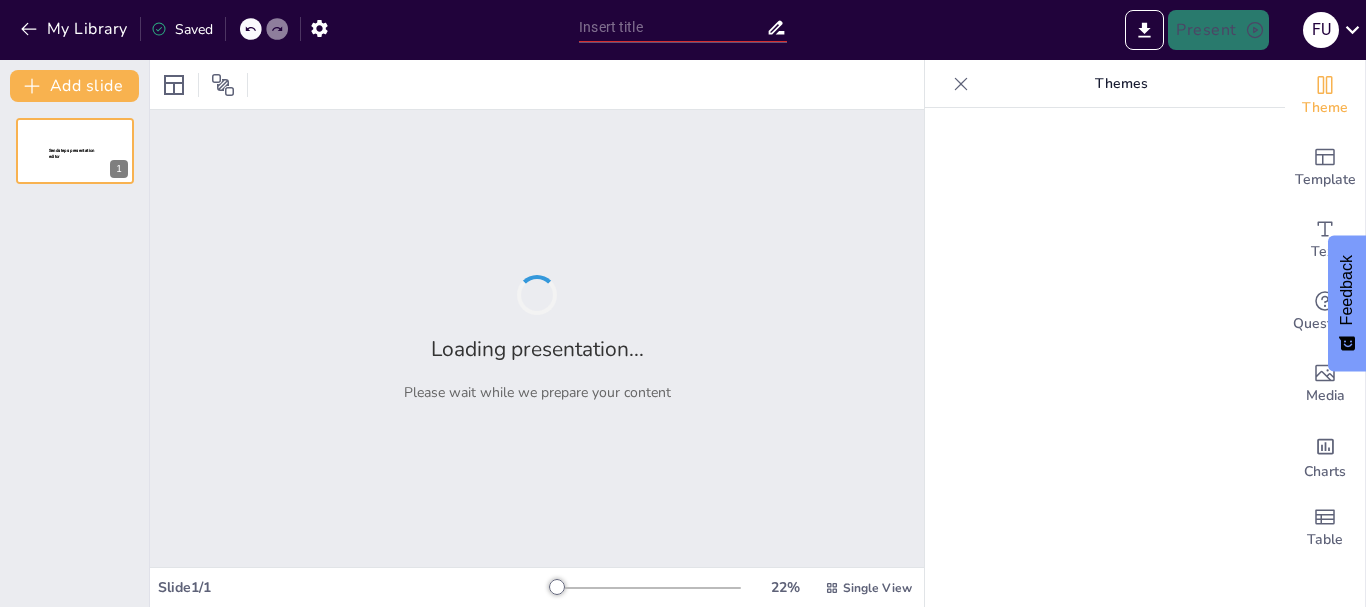 type on "Impacto del Consumo Digital en las Decisiones de Compra de Jóvenes Chilenos: Un Análisis Exhaustivo" 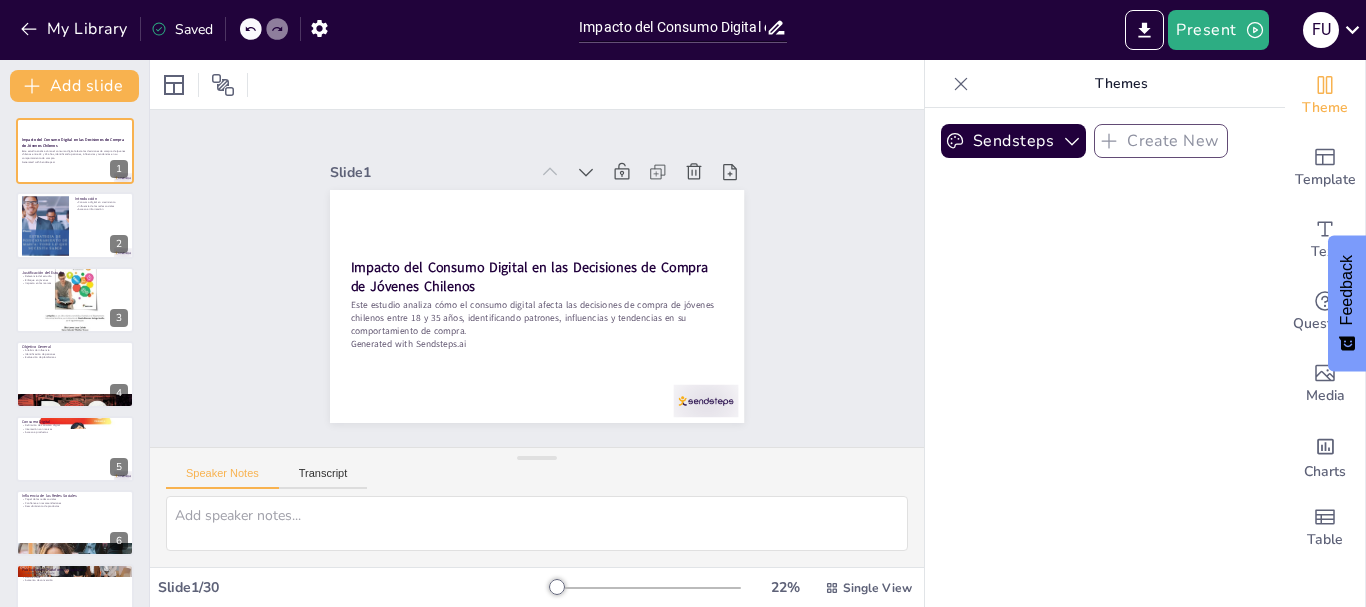 checkbox on "true" 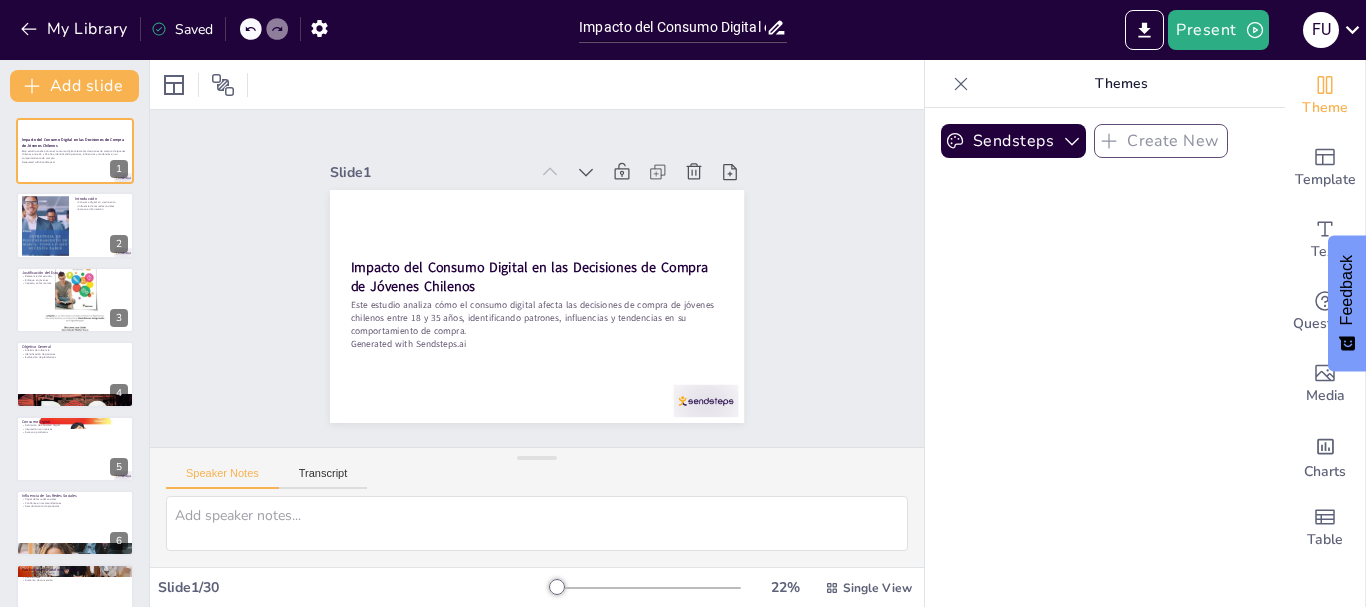 checkbox on "true" 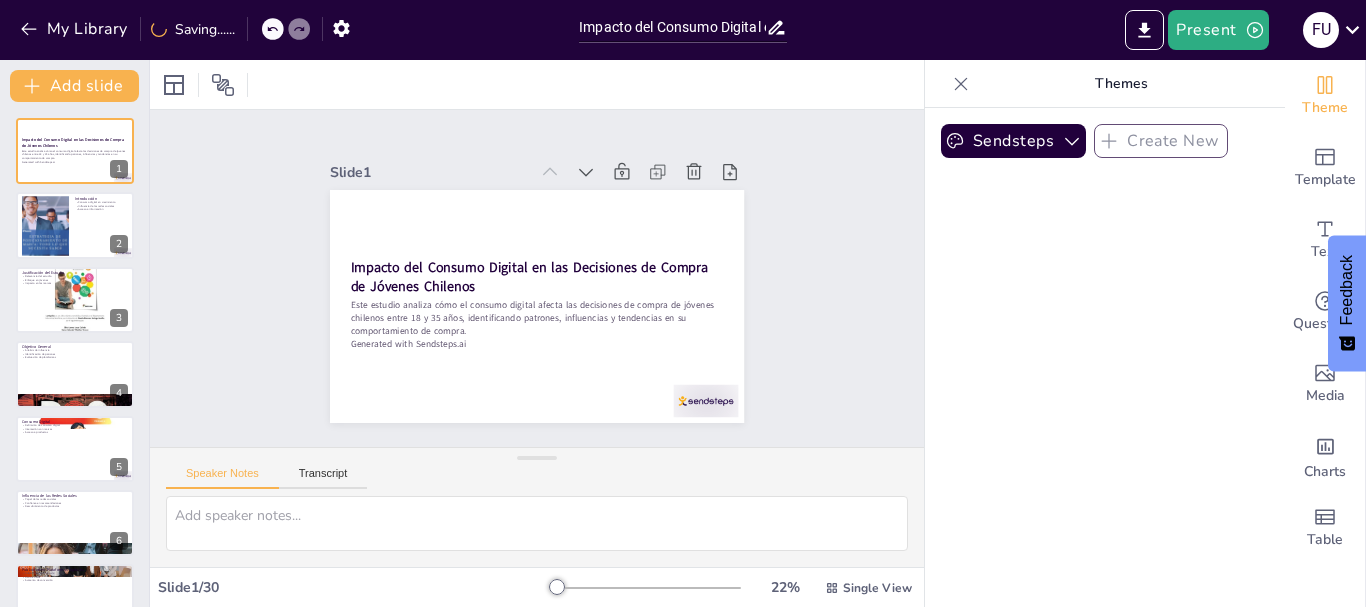 checkbox on "true" 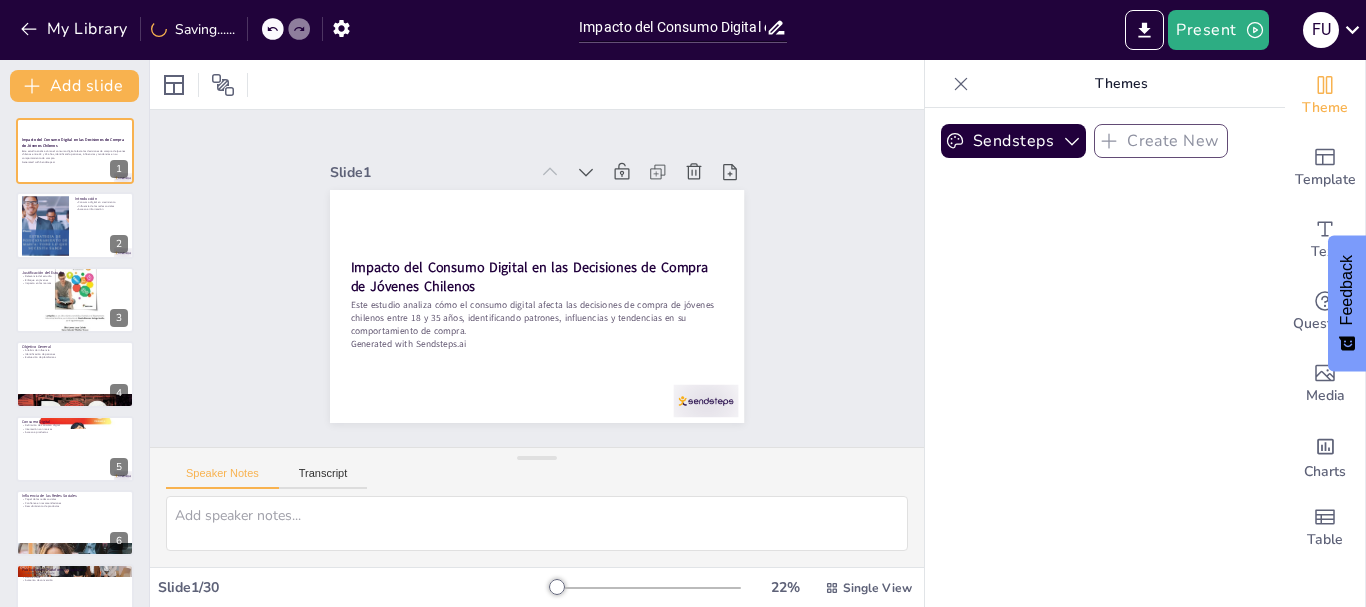 checkbox on "true" 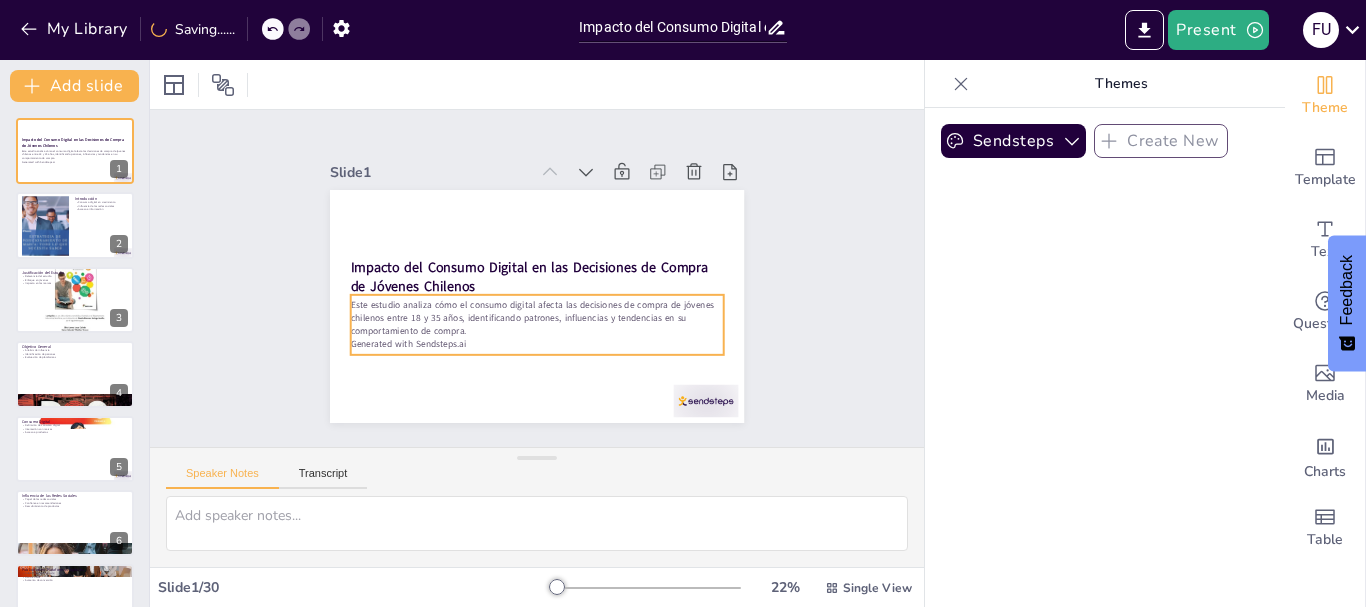 checkbox on "true" 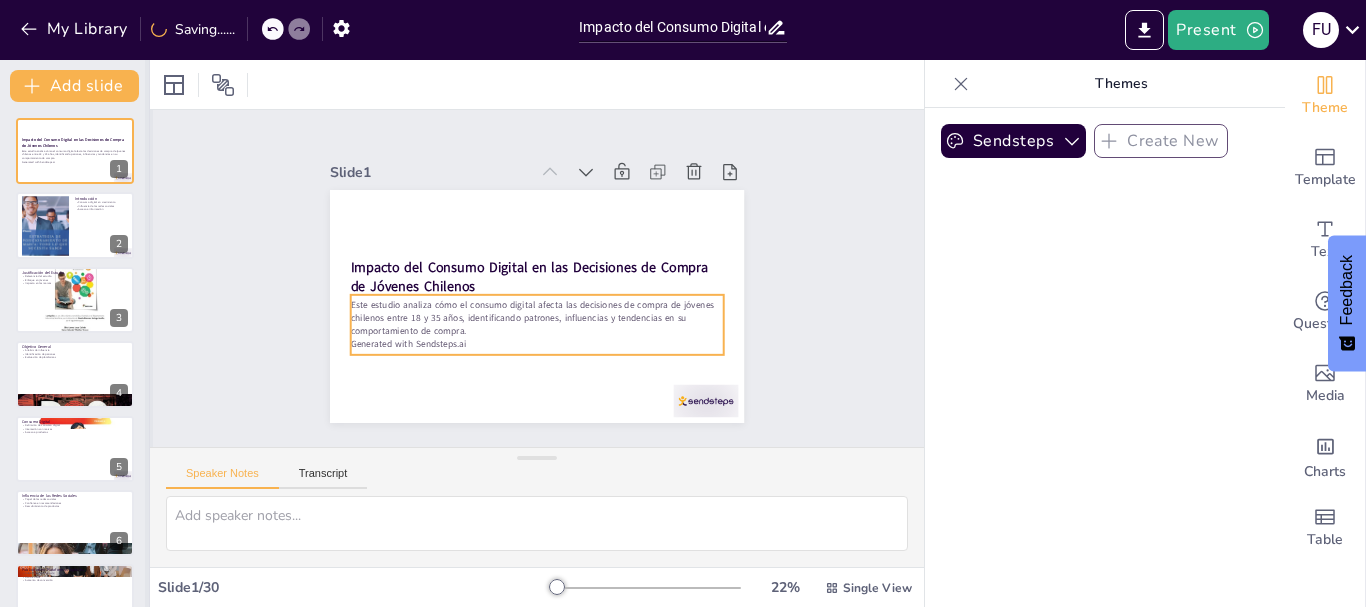 checkbox on "true" 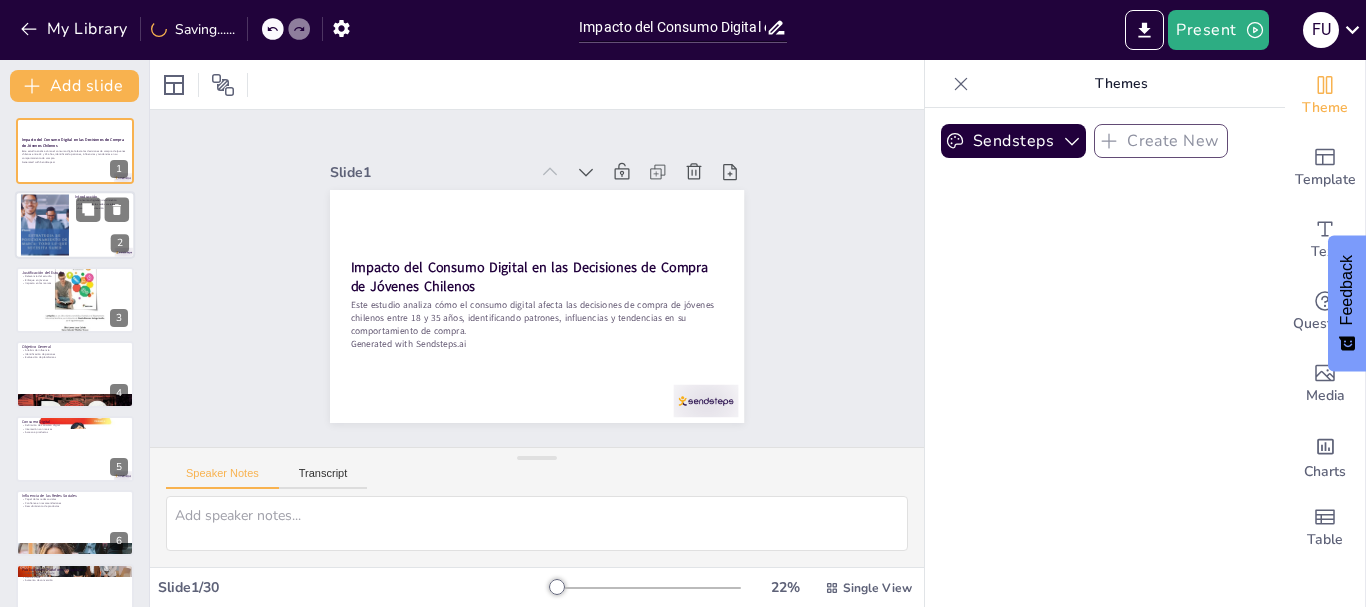 checkbox on "true" 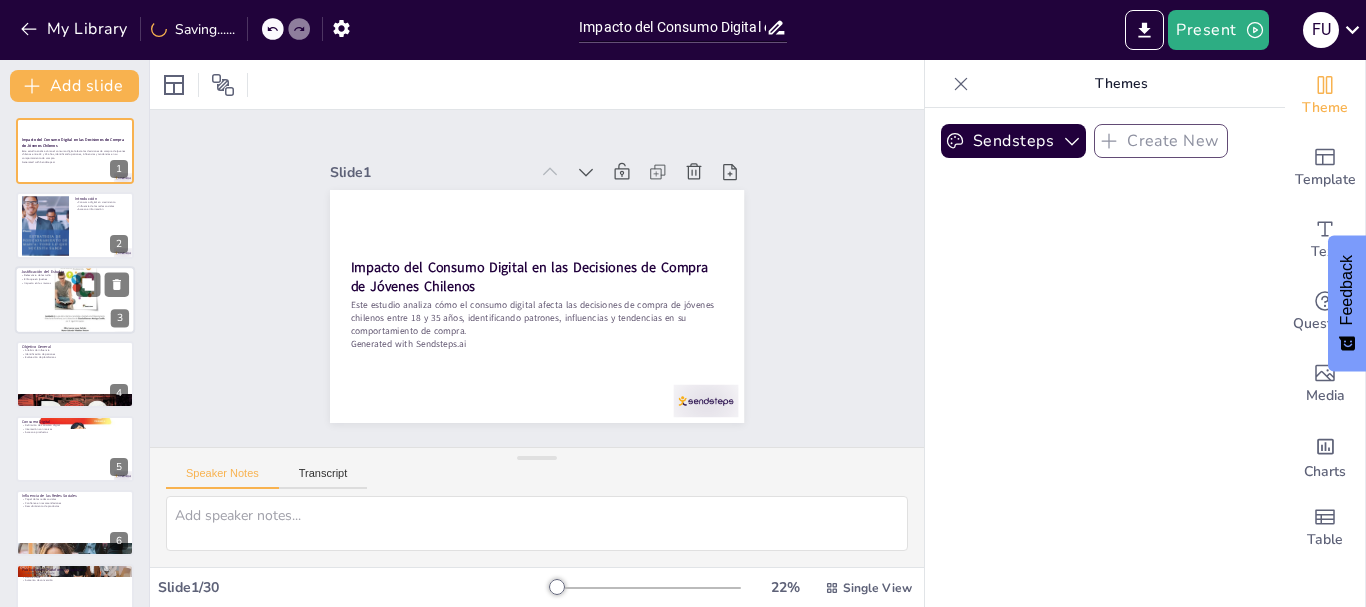 checkbox on "true" 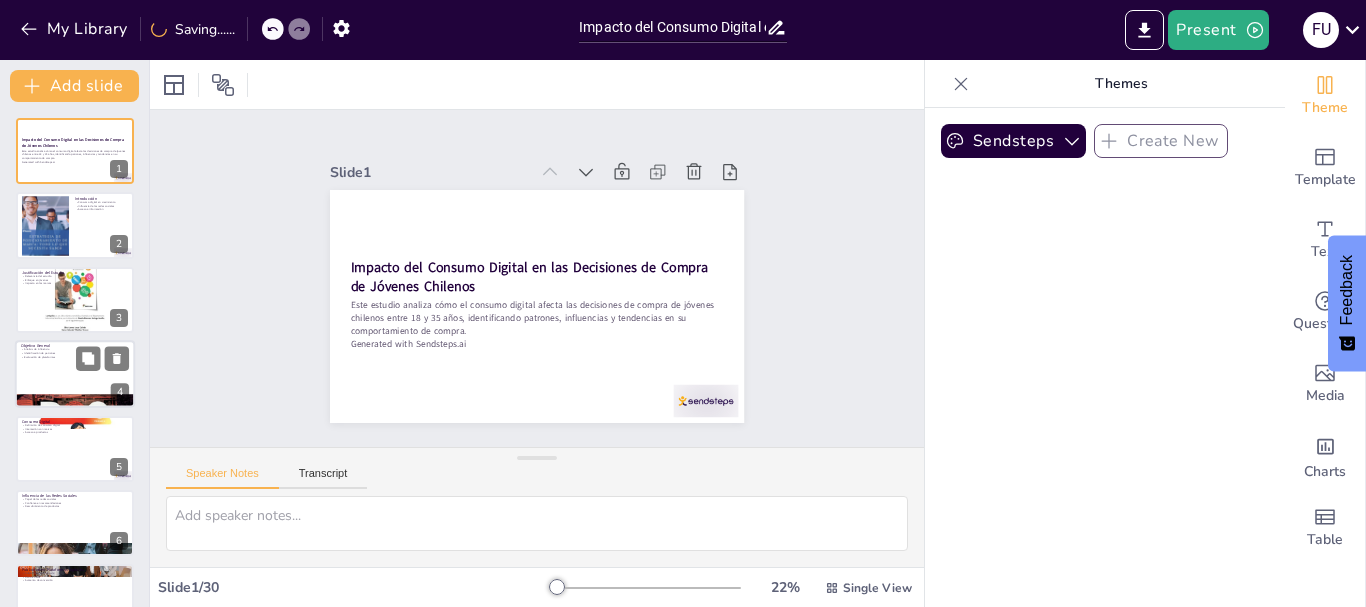 checkbox on "true" 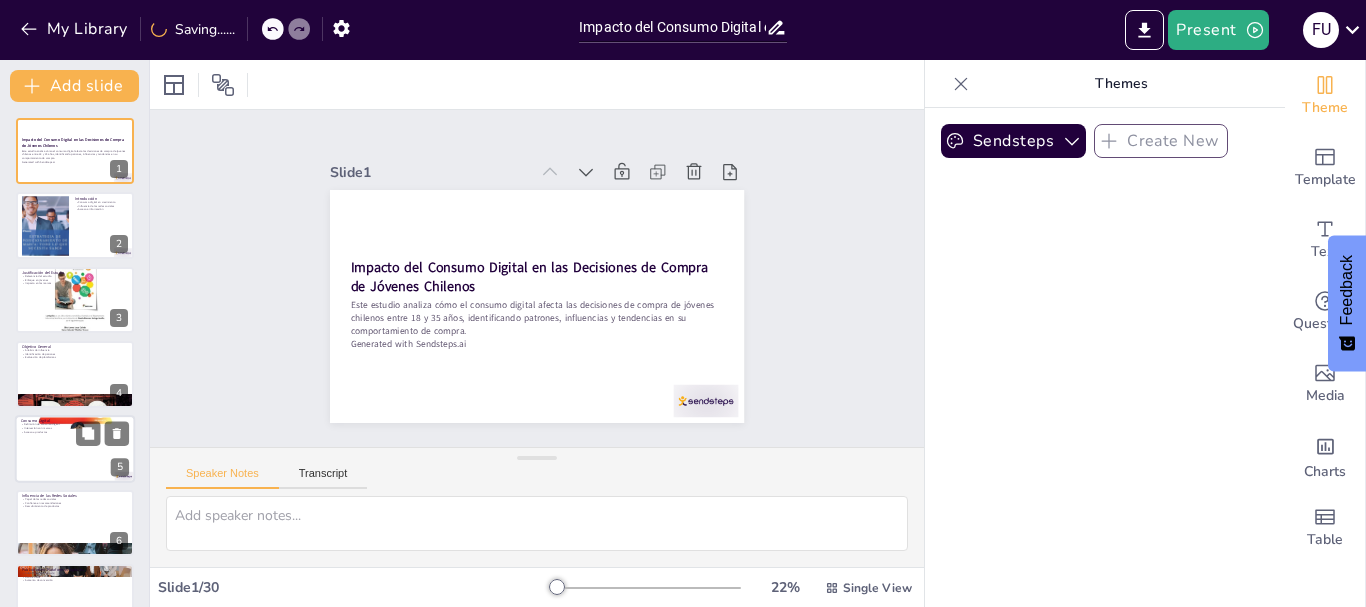 checkbox on "true" 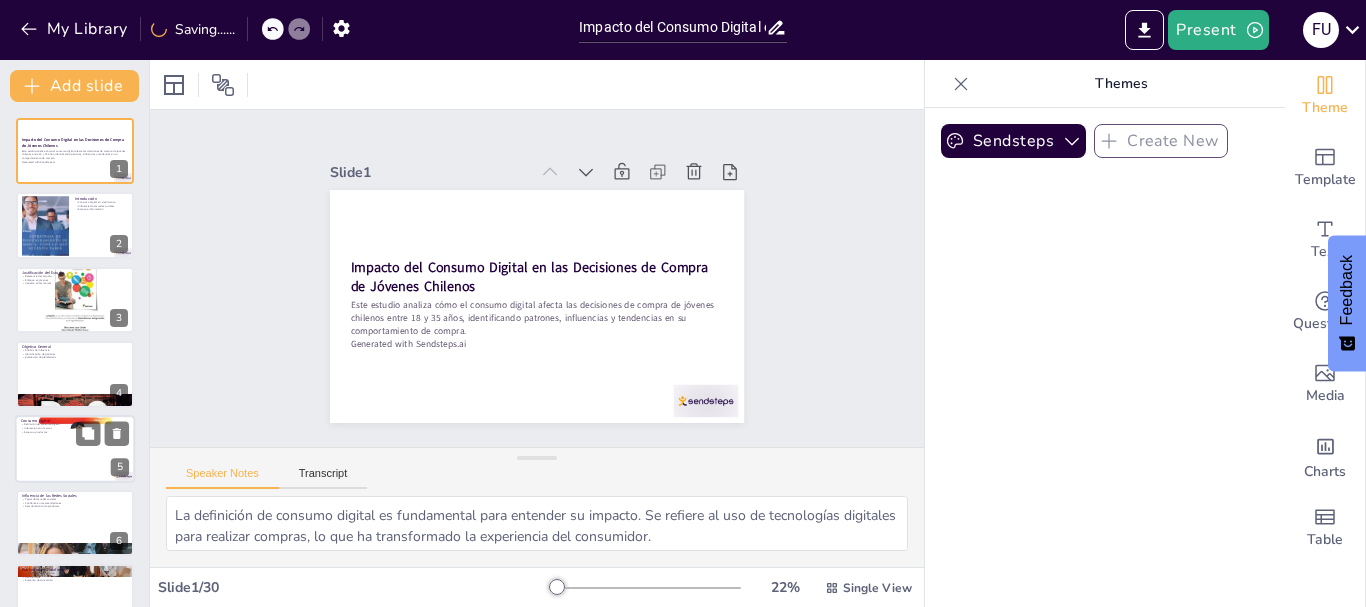 checkbox on "true" 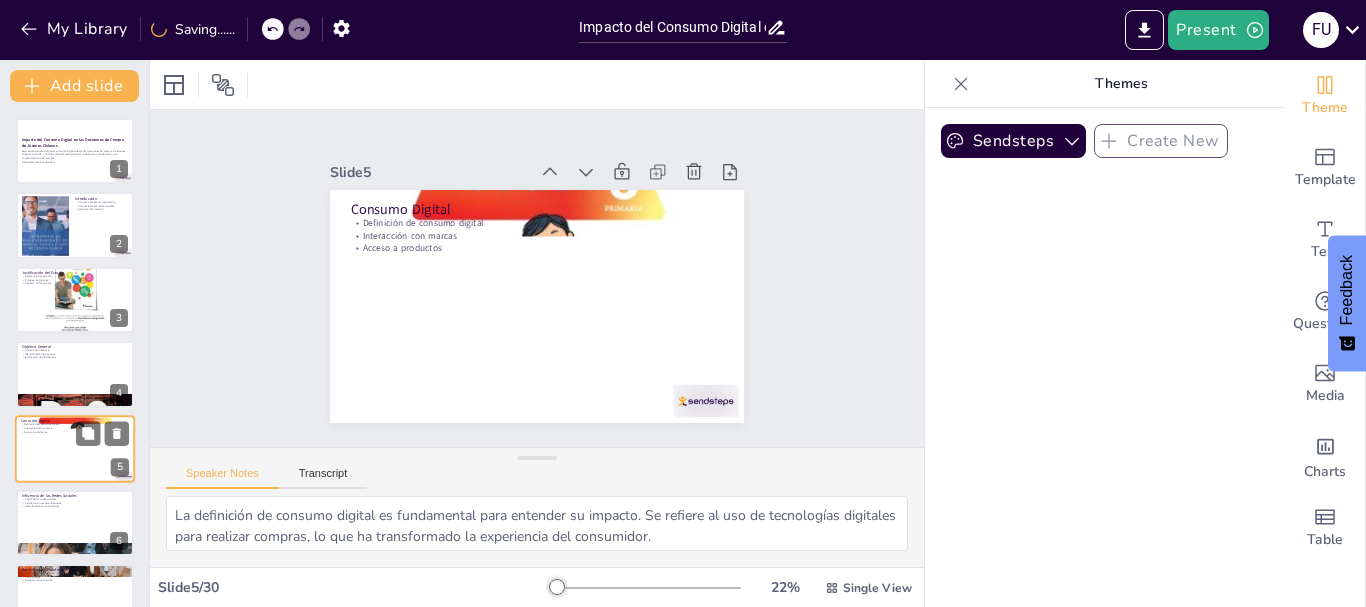 scroll, scrollTop: 94, scrollLeft: 0, axis: vertical 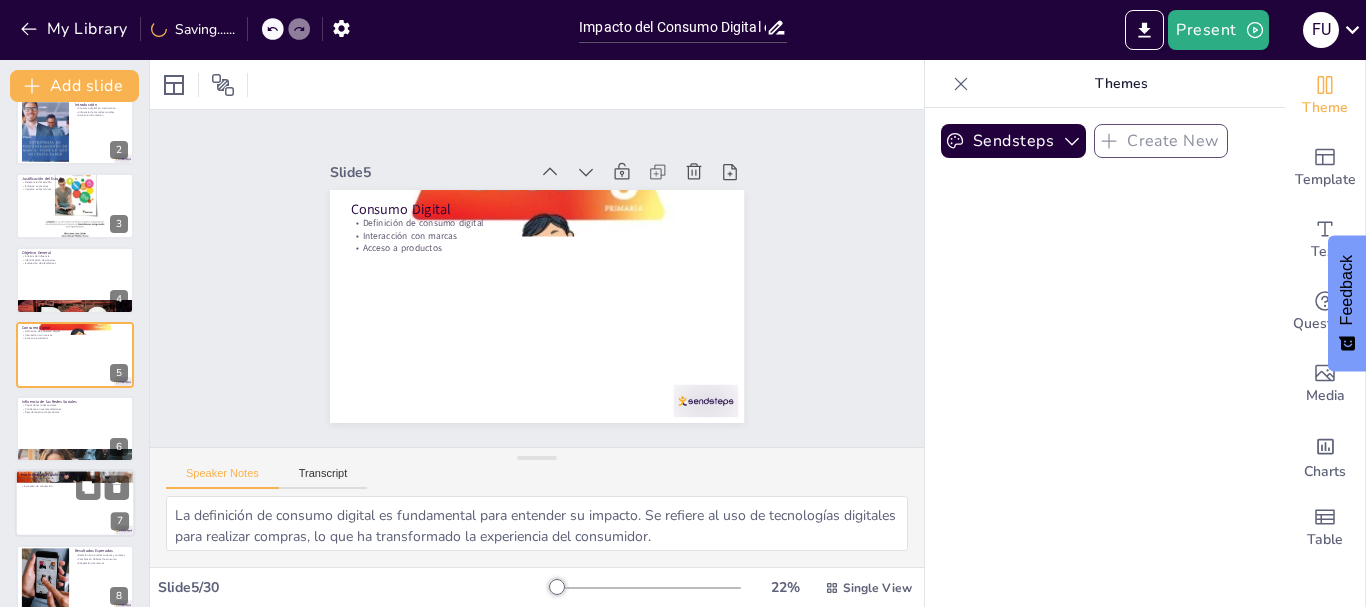 checkbox on "true" 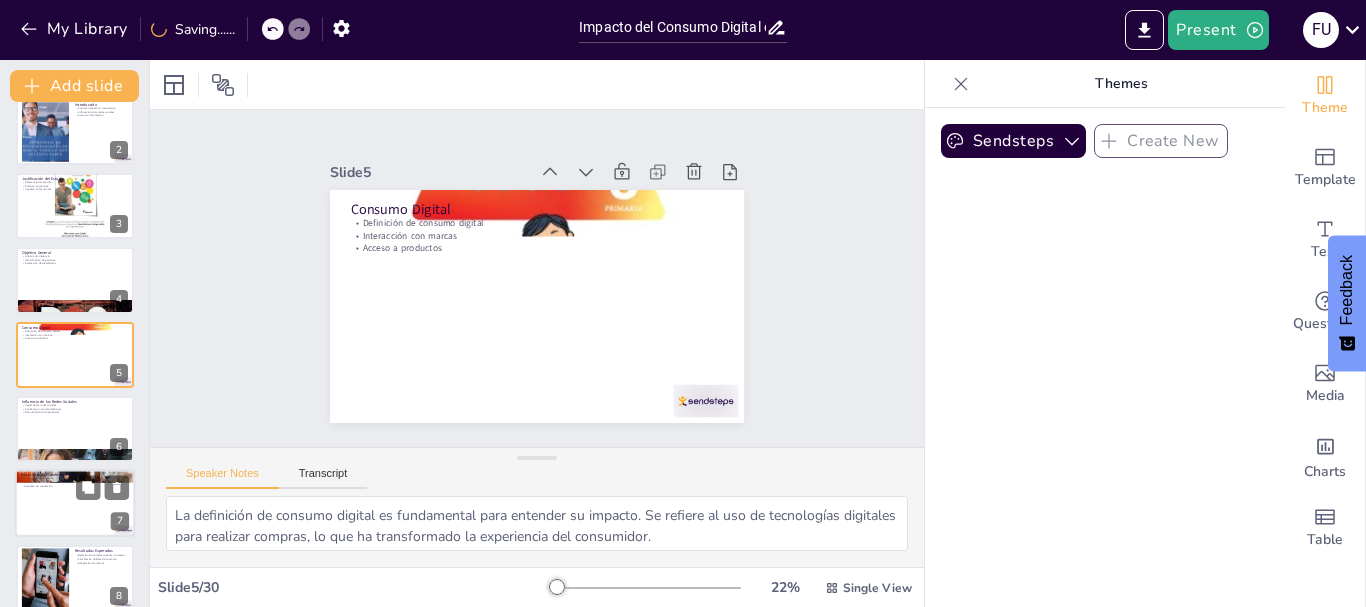 checkbox on "true" 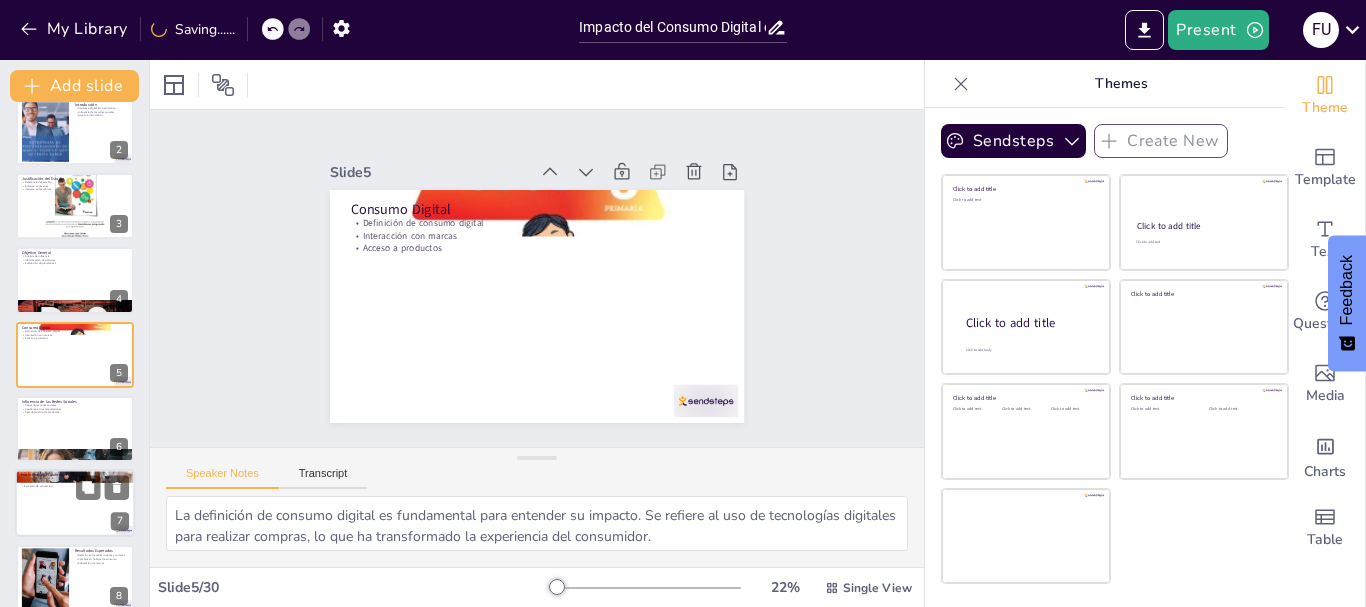 checkbox on "true" 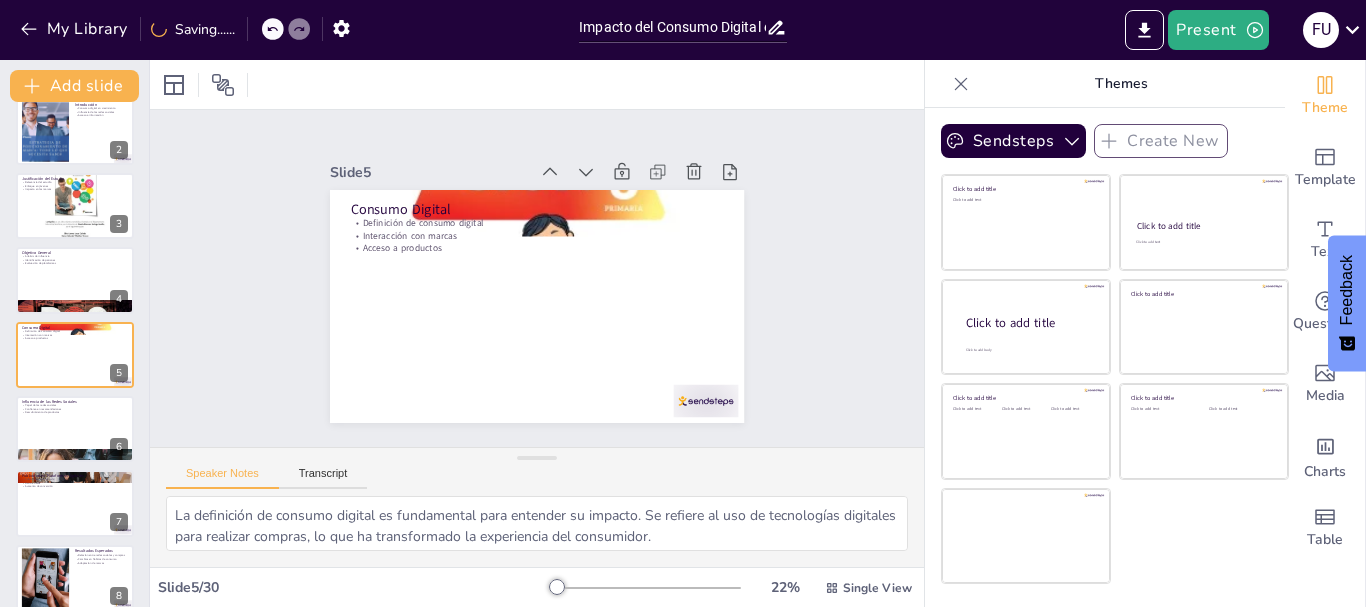 click at bounding box center (75, 503) 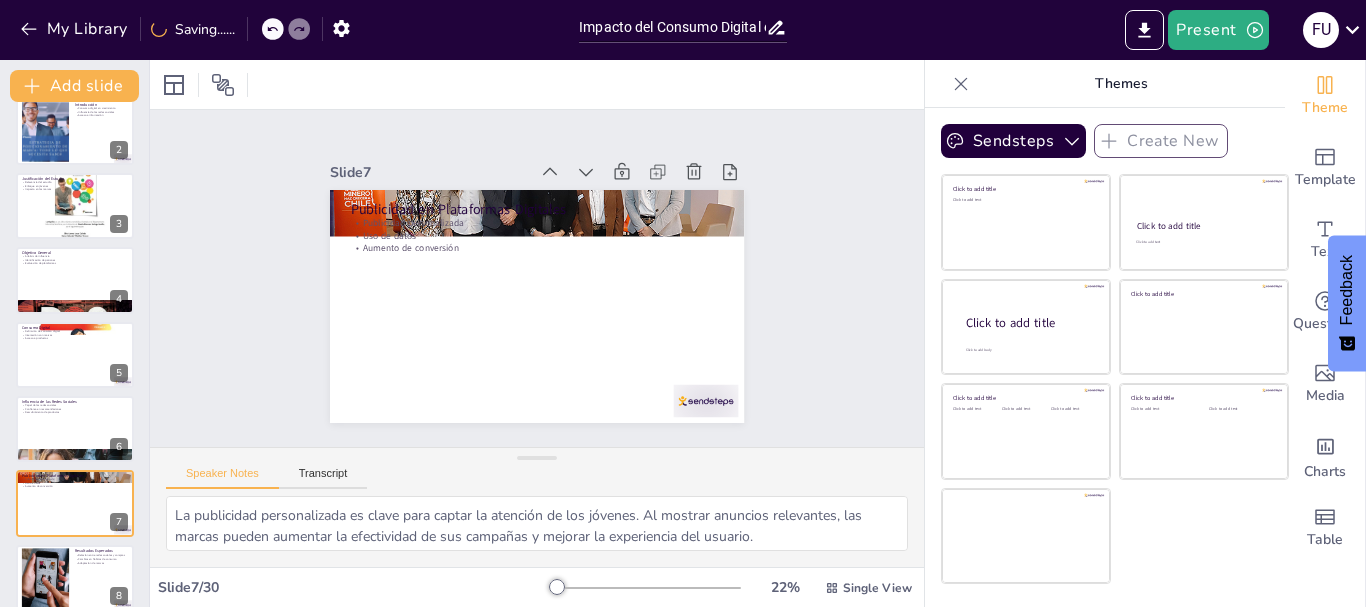 scroll, scrollTop: 243, scrollLeft: 0, axis: vertical 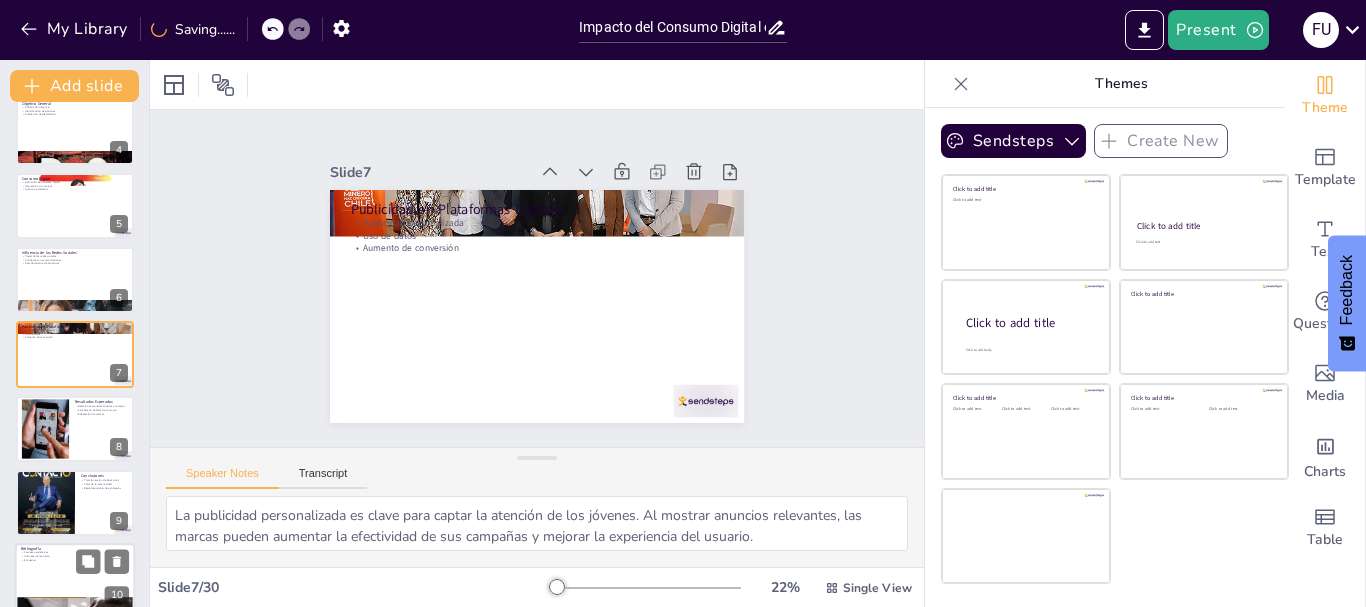 checkbox on "true" 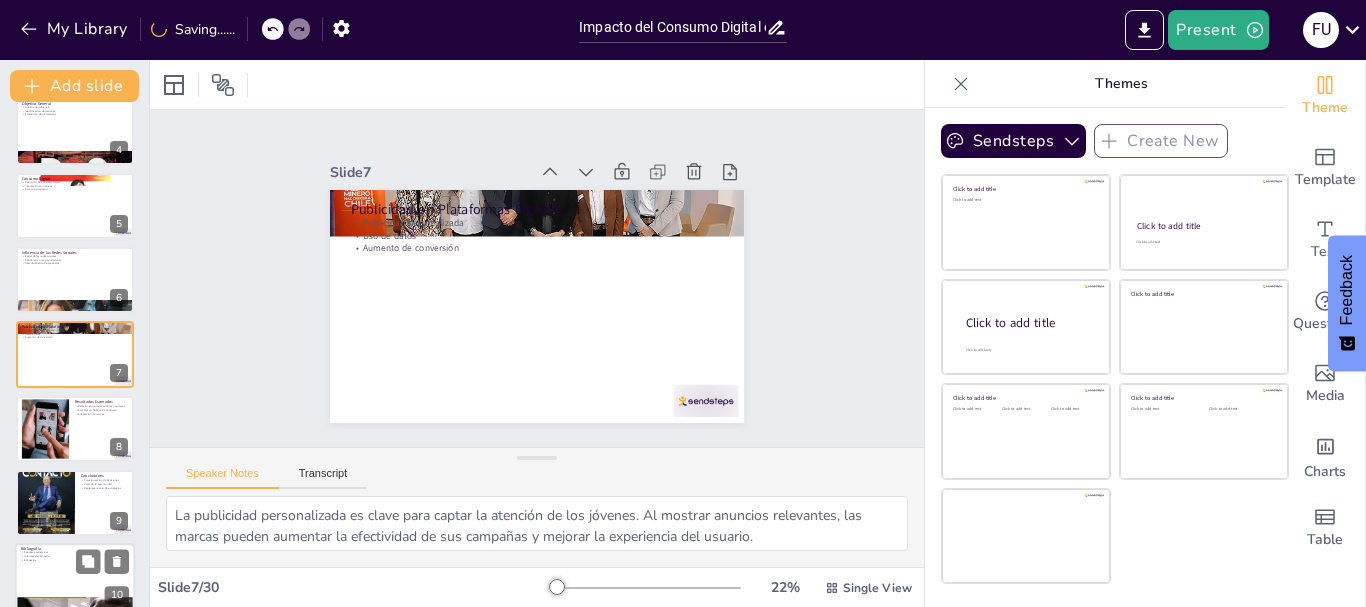 checkbox on "true" 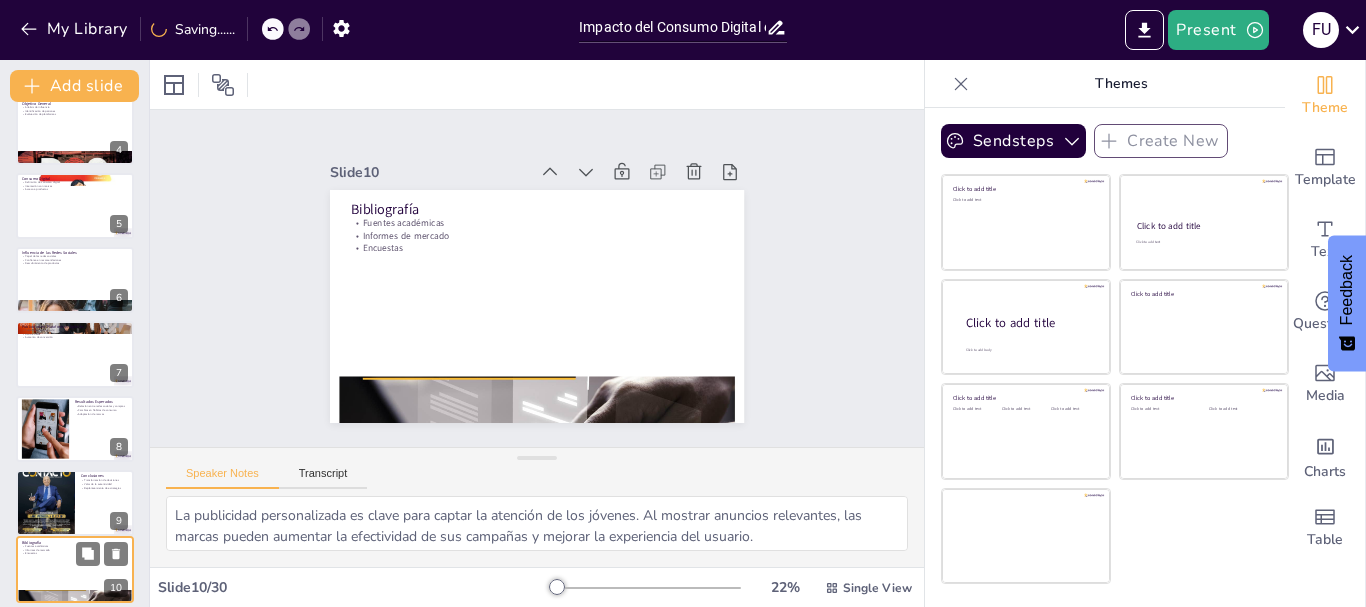 type on "Las fuentes académicas son esenciales para respaldar los hallazgos del estudio. Estos documentos proporcionan un marco teórico y datos empíricos que son cruciales para la investigación.
Los informes de mercado ofrecen información valiosa sobre tendencias y comportamientos de consumo, lo que ayuda a contextualizar los resultados del estudio en el entorno actual.
Las encuestas son herramientas importantes para recopilar datos directamente de los jóvenes. Estas opiniones y experiencias ayudarán a dar forma a las conclusiones del estudio." 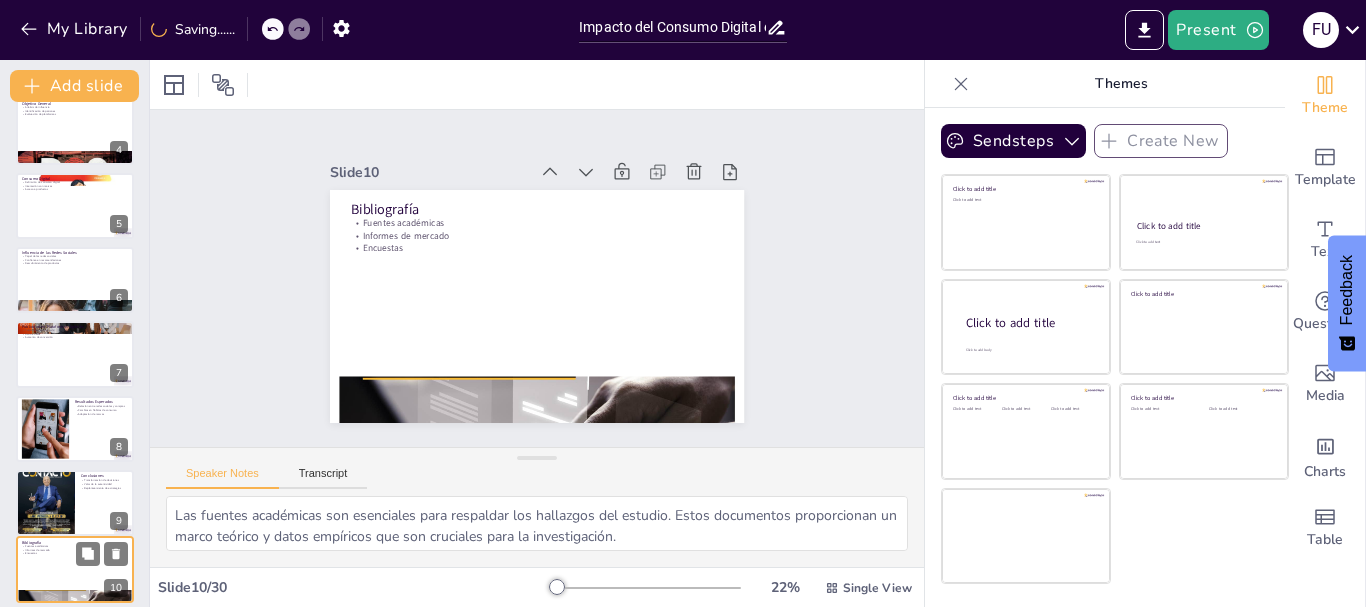 checkbox on "true" 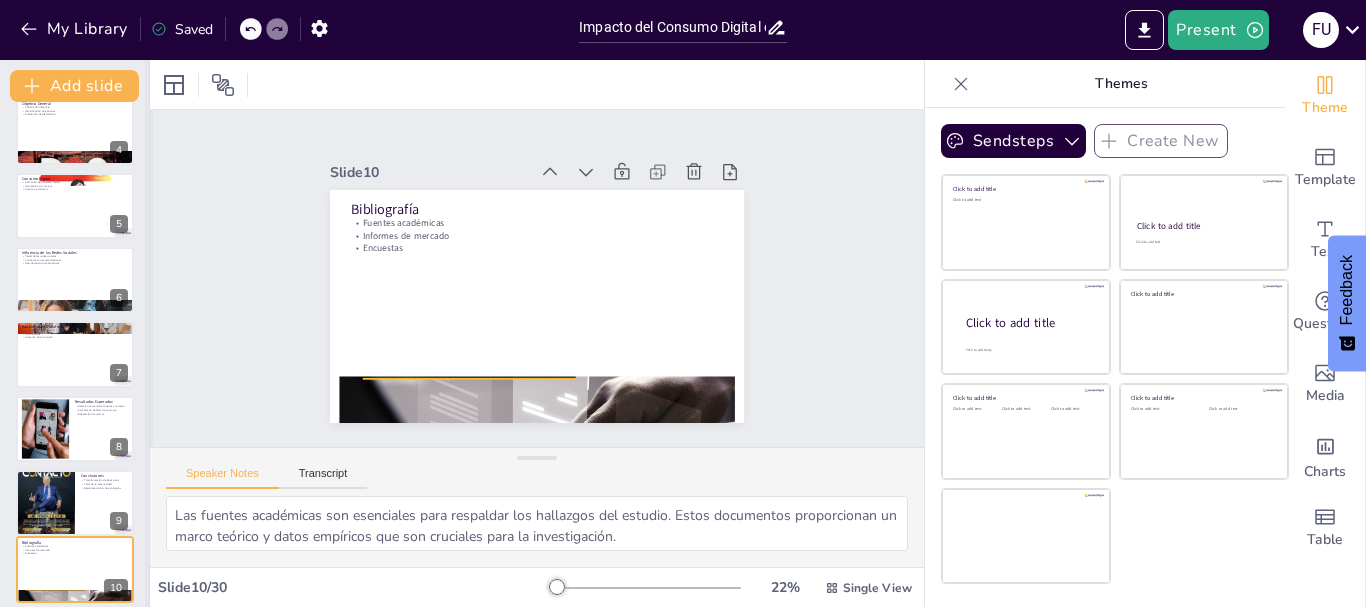 scroll, scrollTop: 467, scrollLeft: 0, axis: vertical 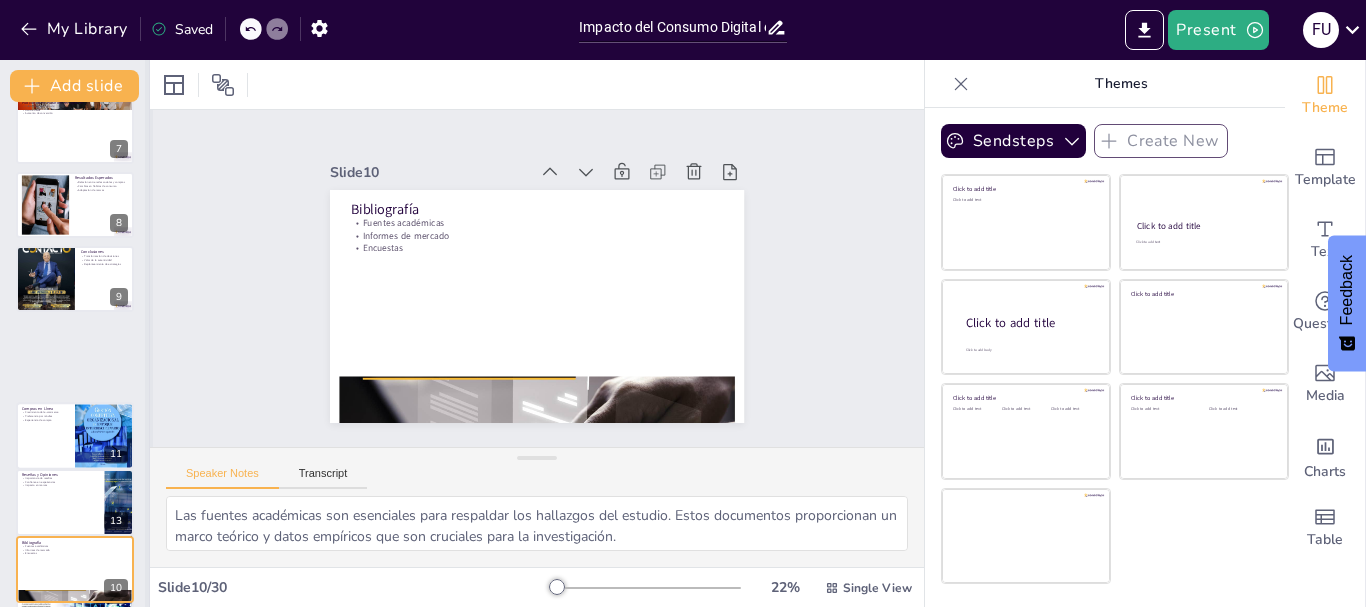 checkbox on "true" 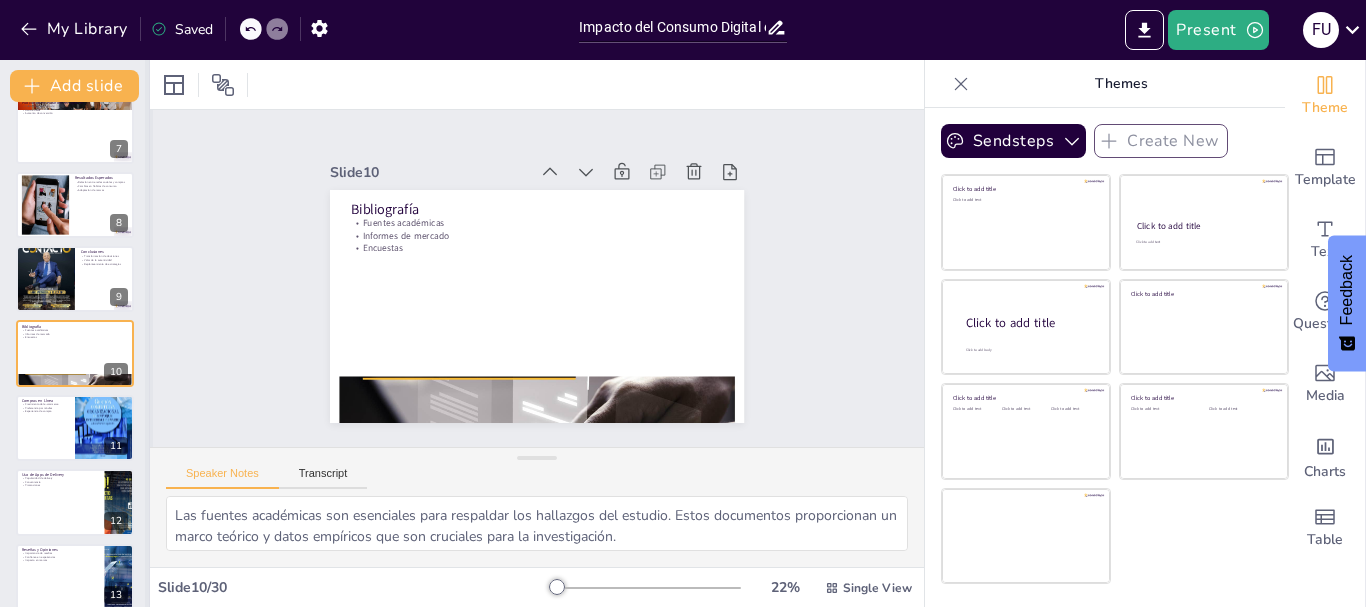 checkbox on "true" 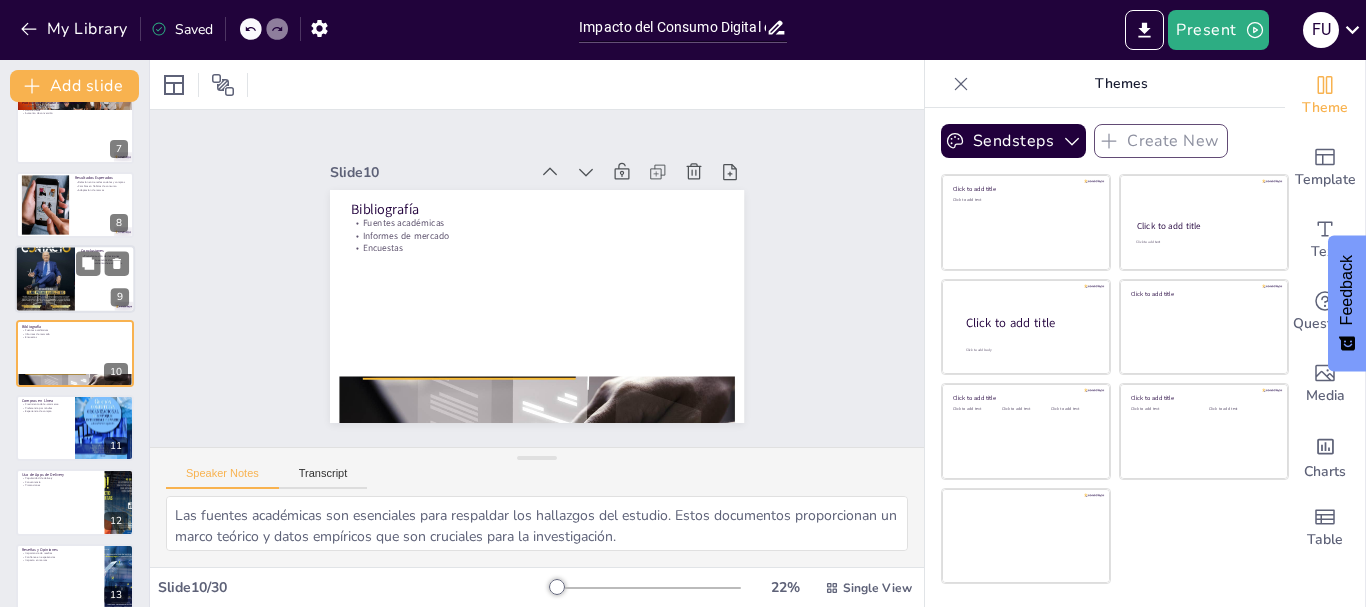 checkbox on "true" 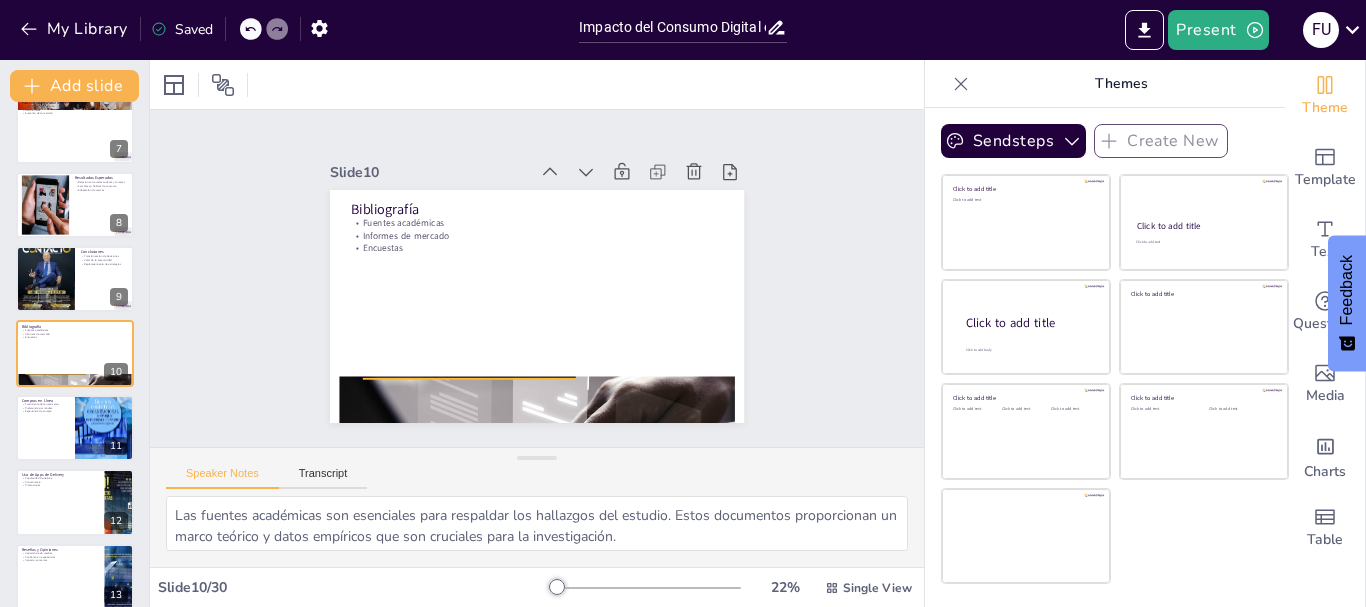 checkbox on "true" 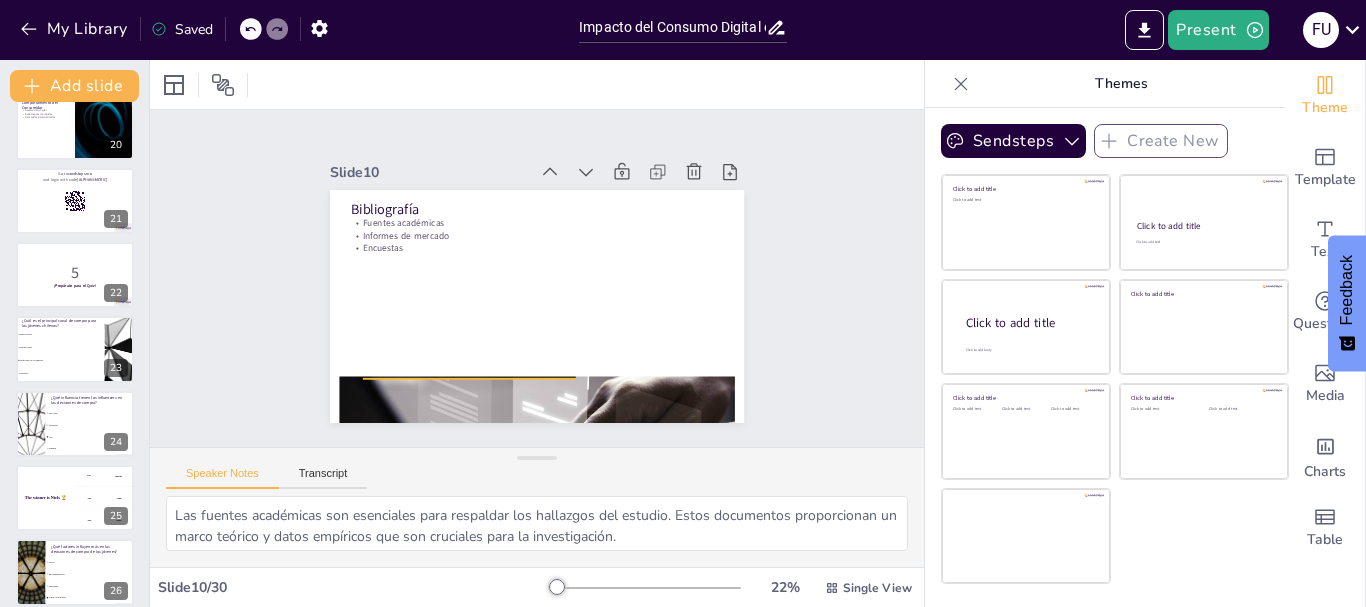 scroll, scrollTop: 1750, scrollLeft: 0, axis: vertical 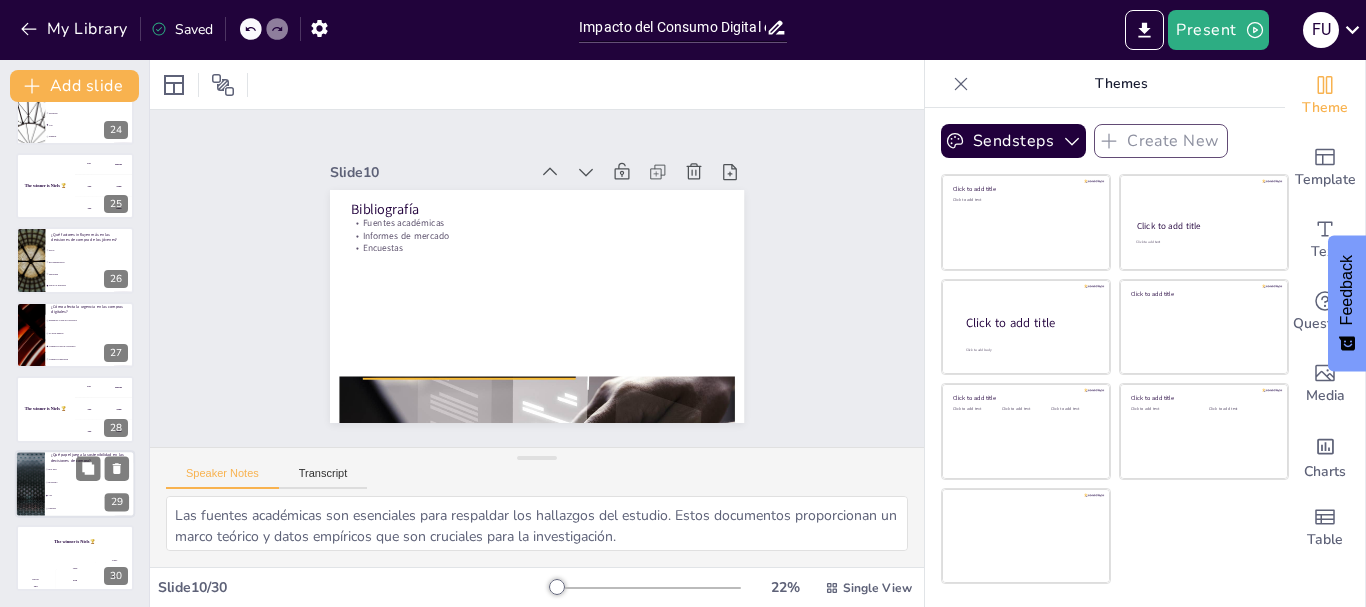 checkbox on "true" 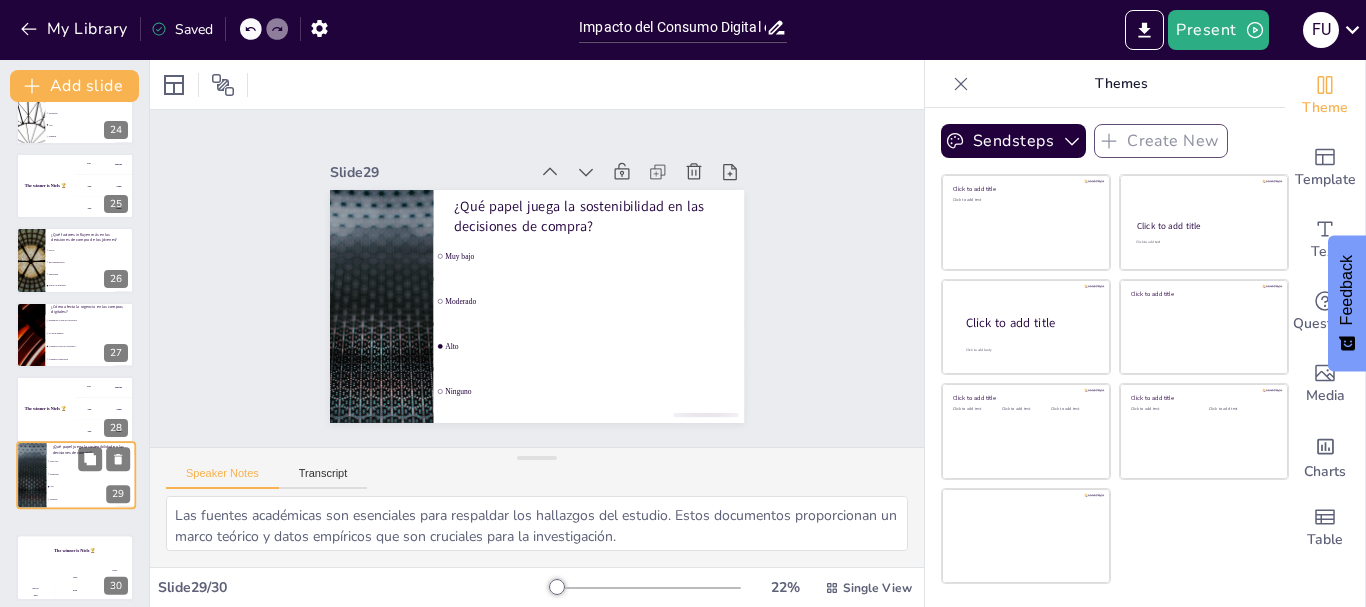 type on "La respuesta correcta es "Alto", como se menciona en la diapositiva "Sostenibilidad y Consumo Responsable", que destaca cómo la sostenibilidad influye en las decisiones de compra de los jóvenes." 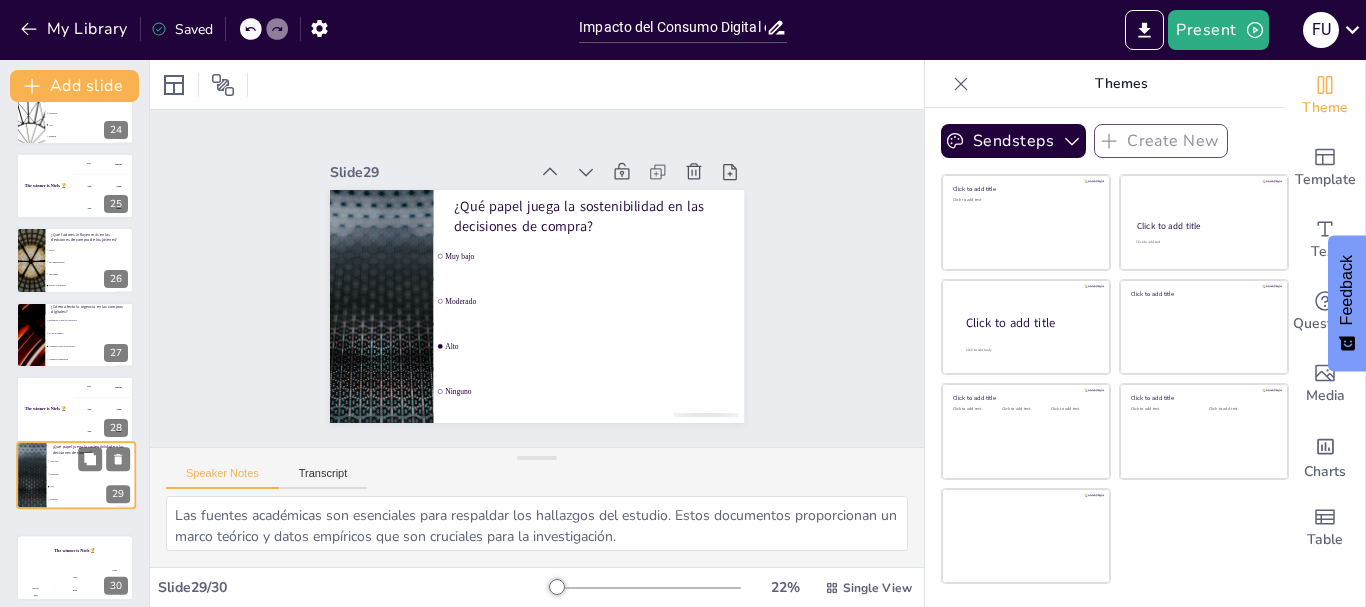 checkbox on "true" 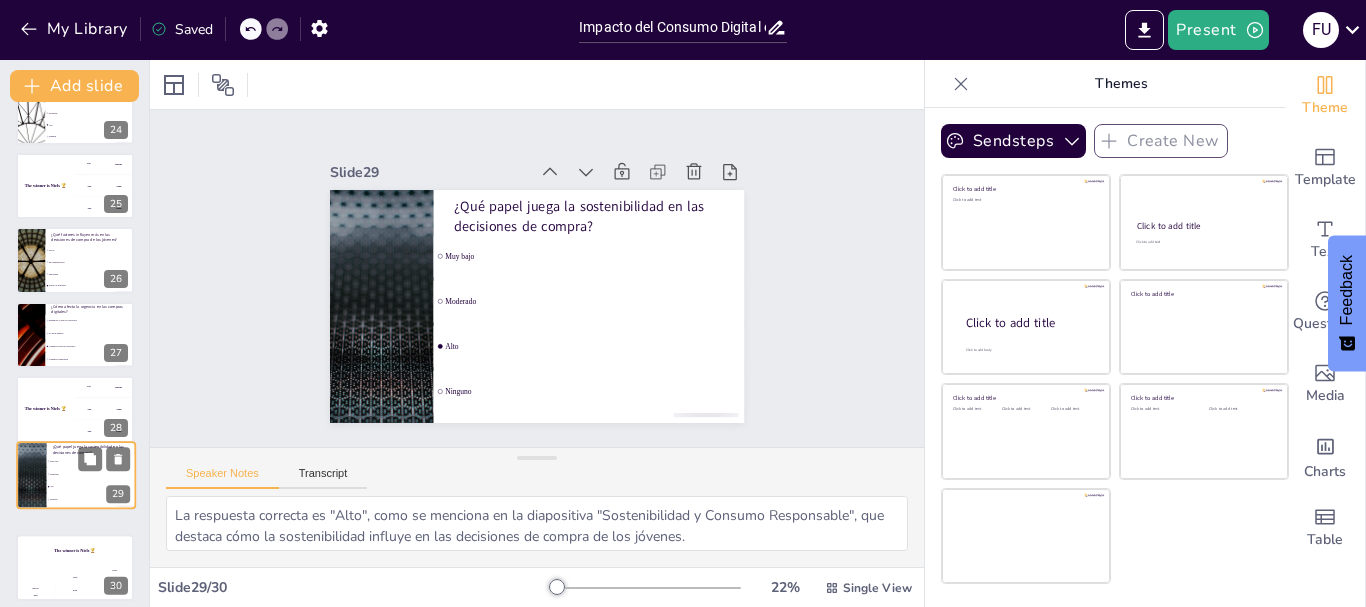 checkbox on "true" 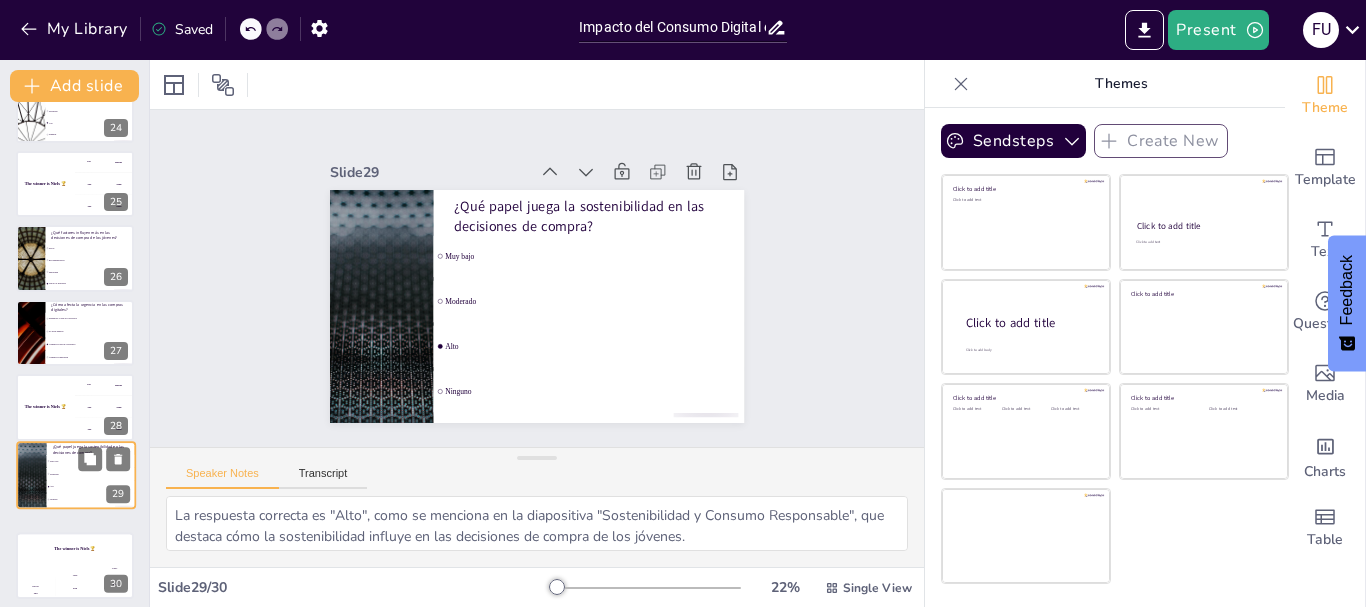 checkbox on "true" 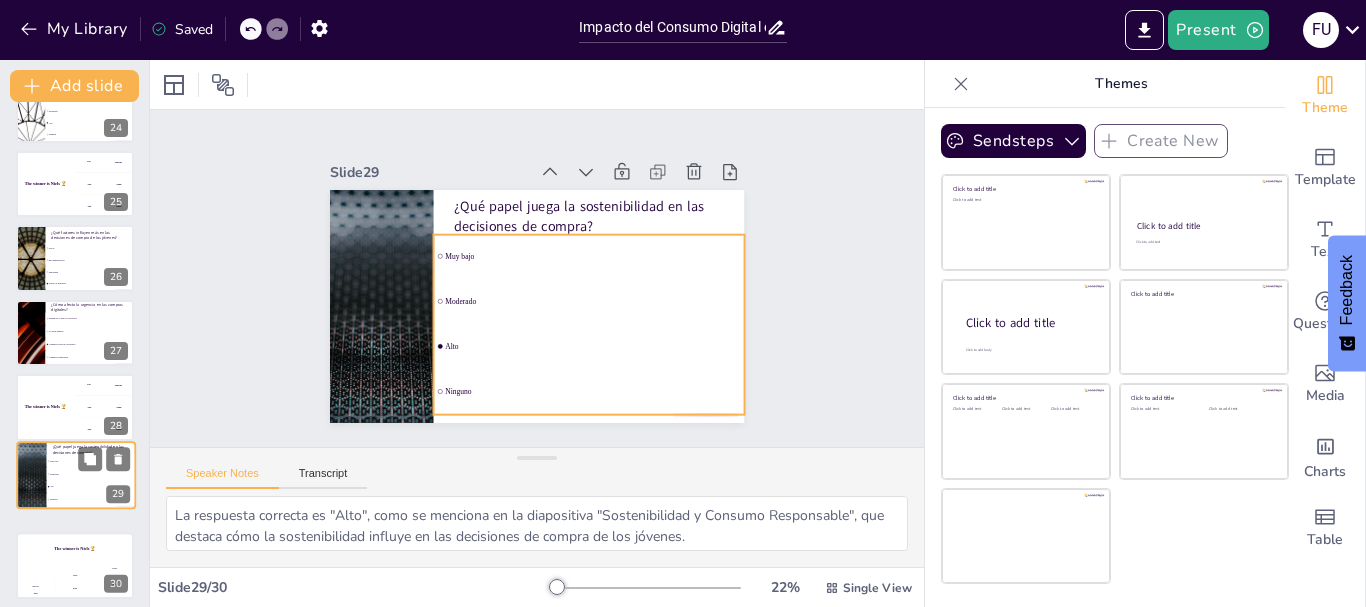 checkbox on "true" 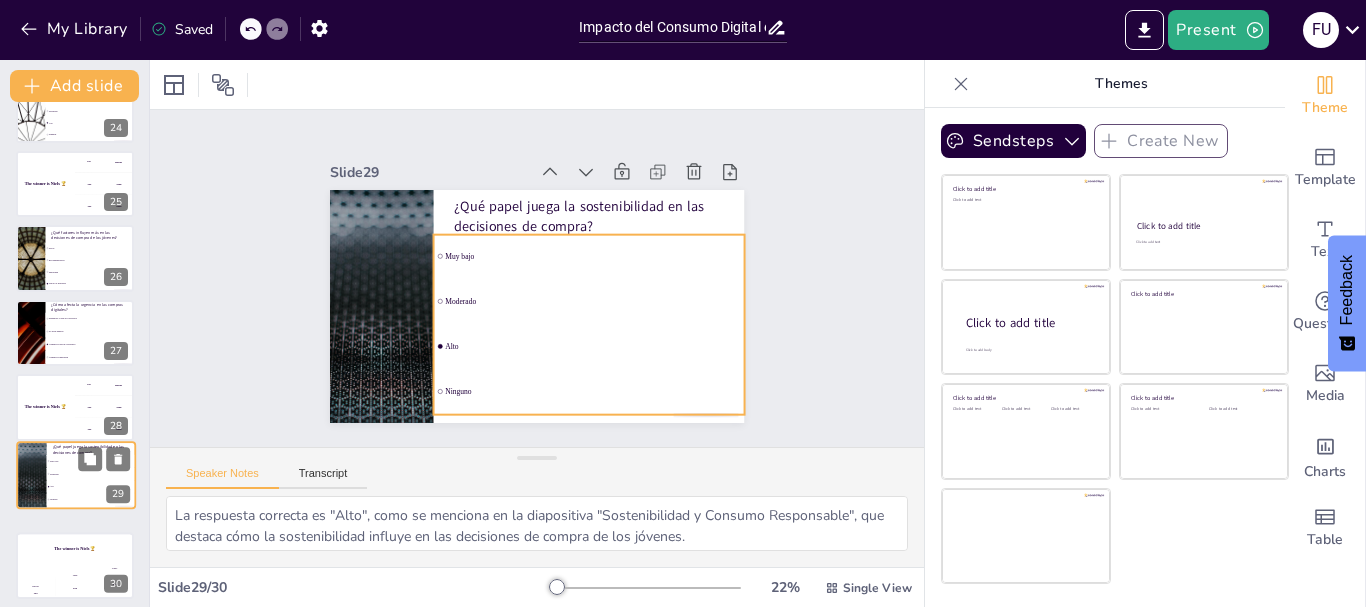 checkbox on "true" 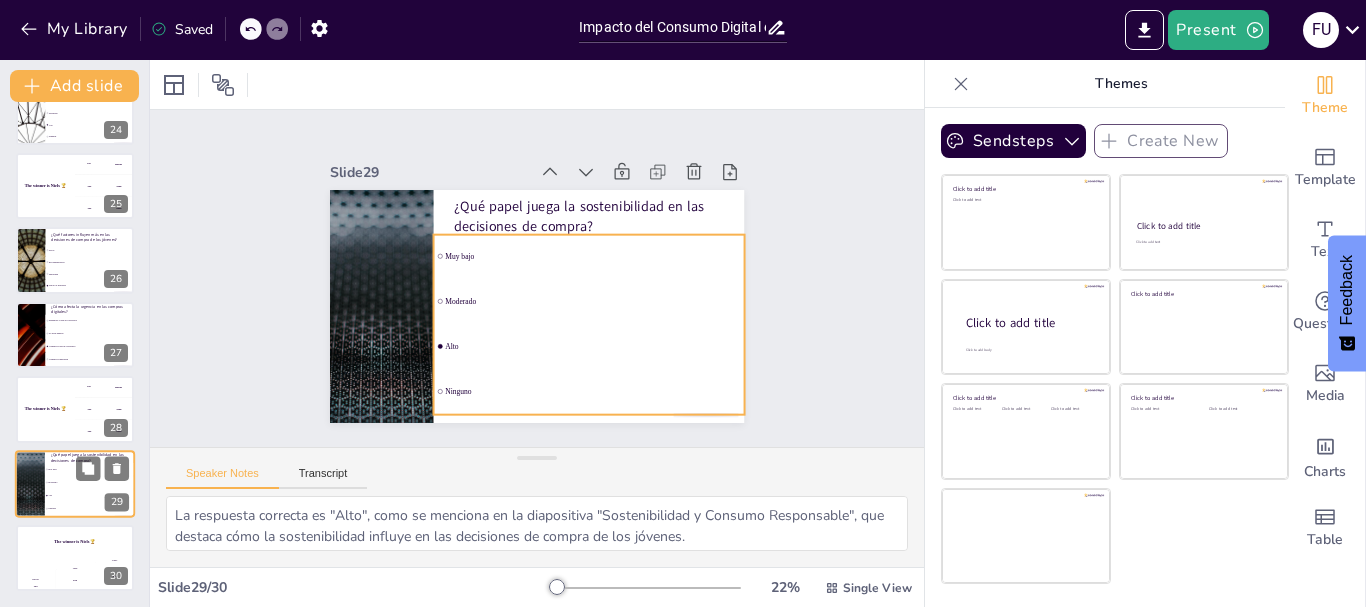 checkbox on "true" 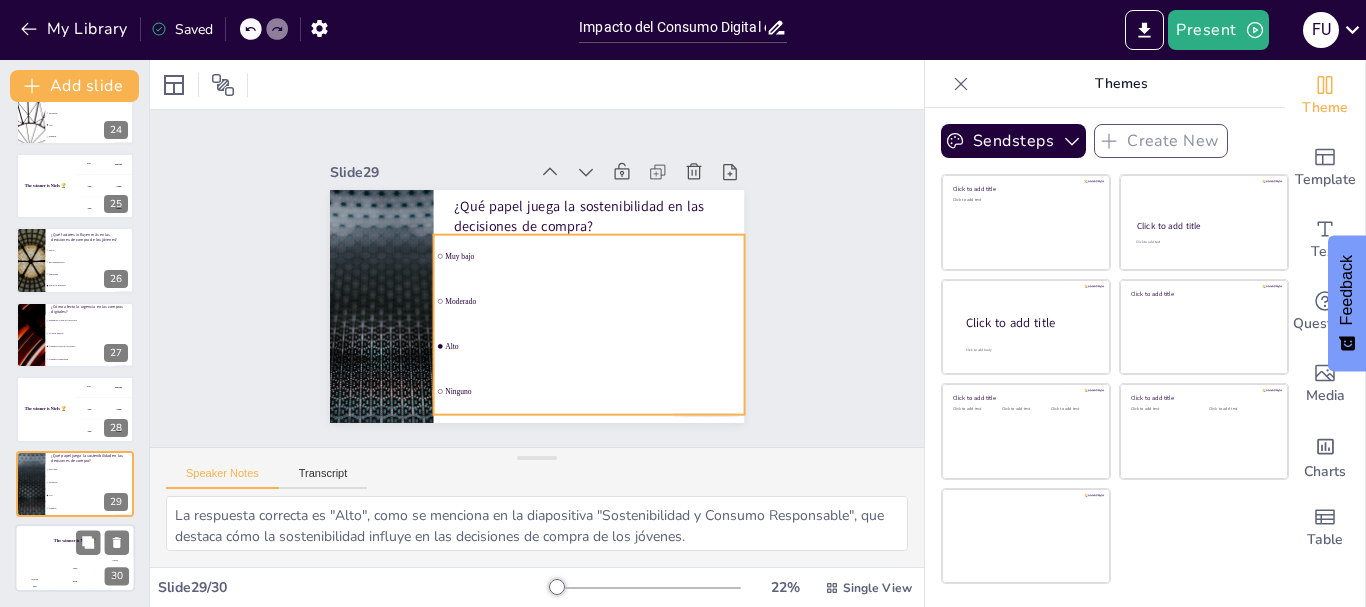 checkbox on "true" 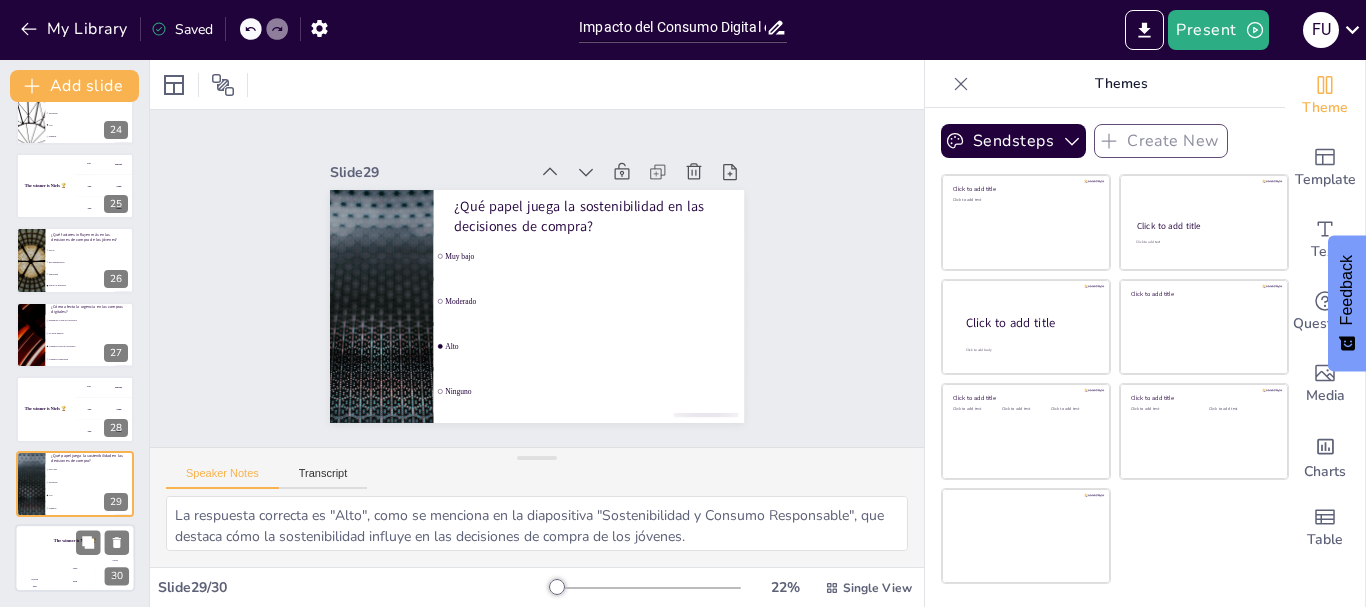 checkbox on "true" 